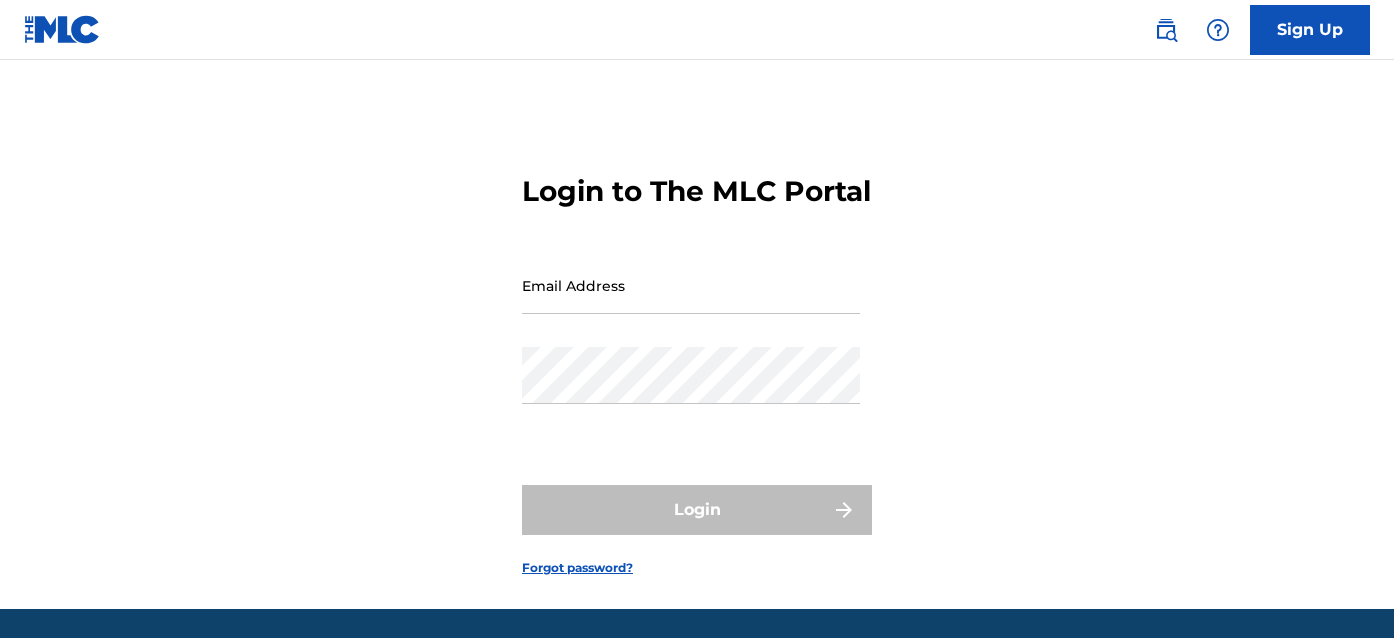 scroll, scrollTop: 0, scrollLeft: 0, axis: both 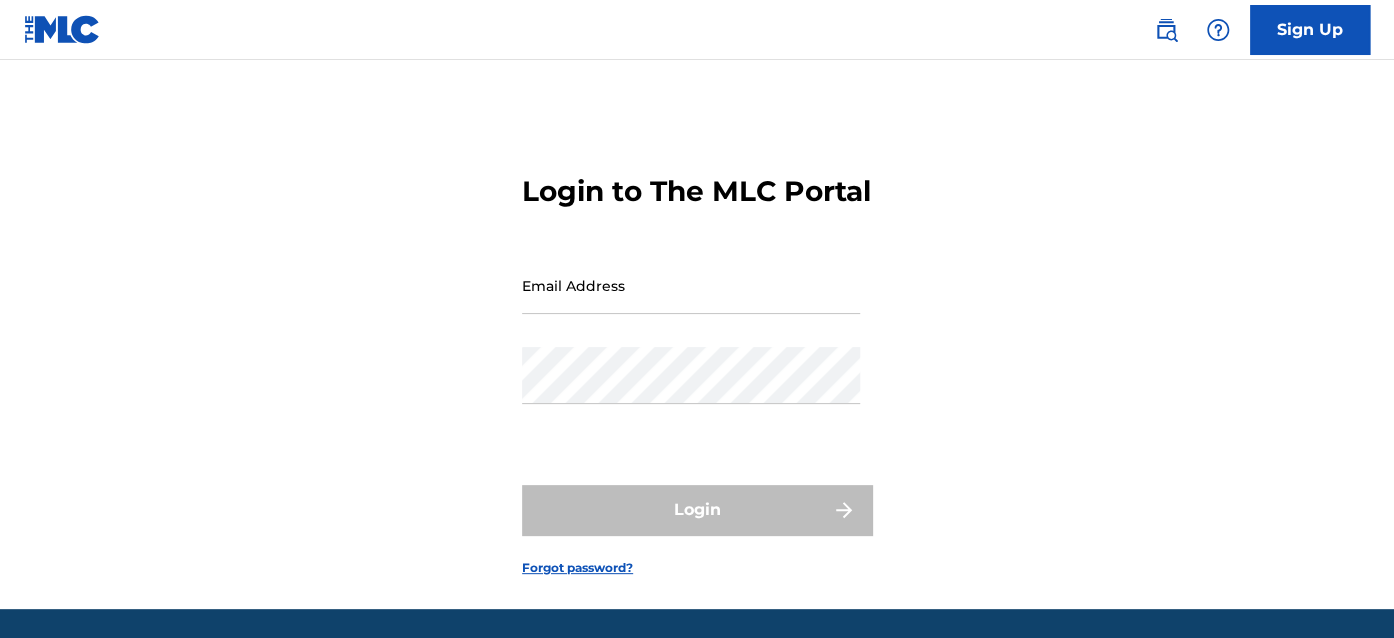 click on "Login to The MLC Portal Email Address Password Login Forgot password?" at bounding box center (697, 359) 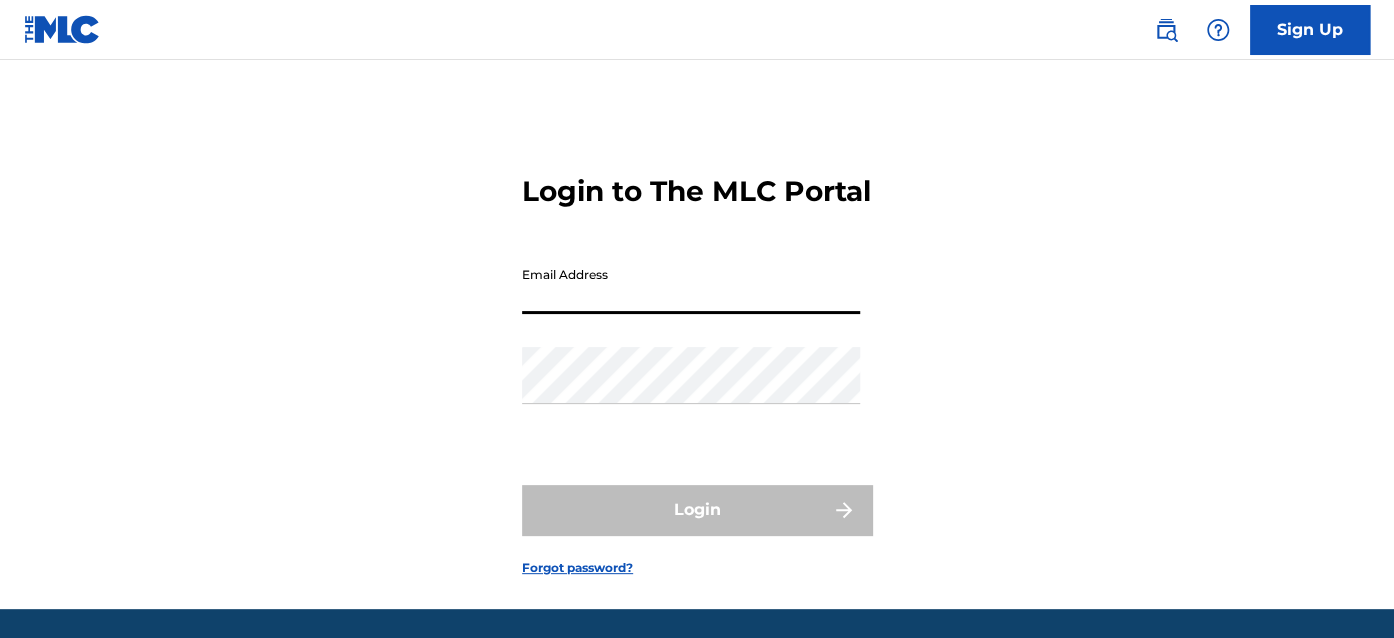 click on "Email Address" at bounding box center [691, 285] 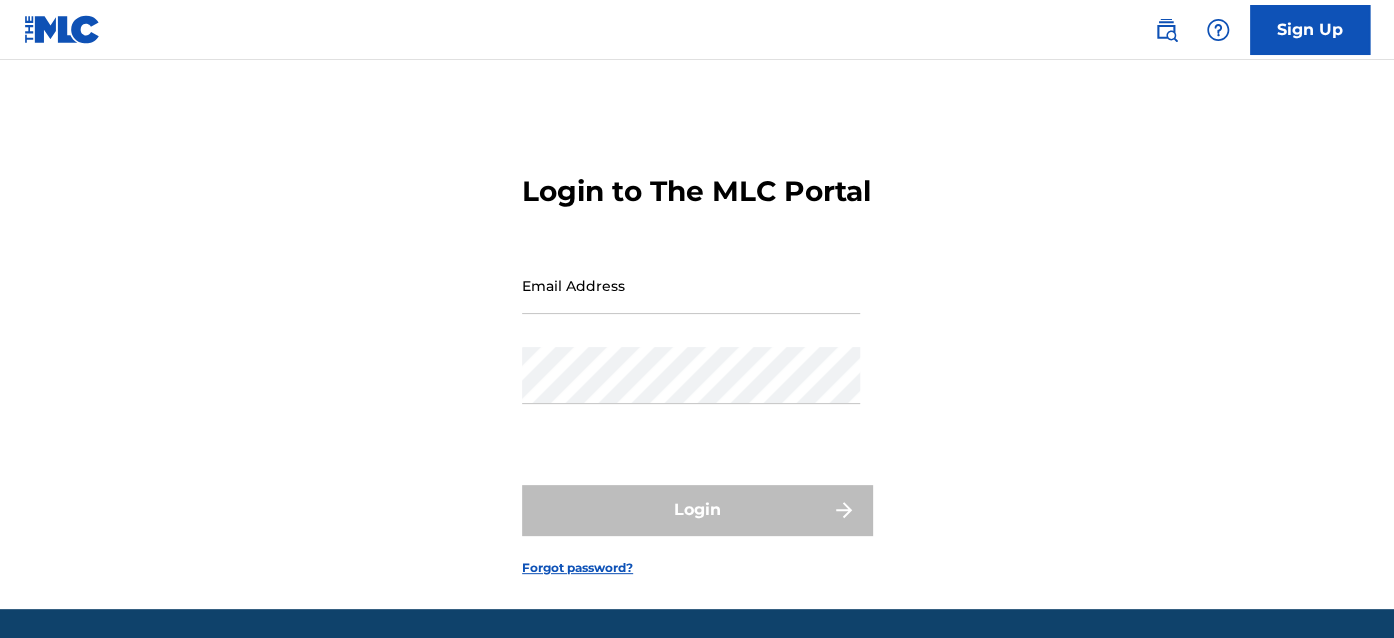 type on "guylaine@uptonpark.biz" 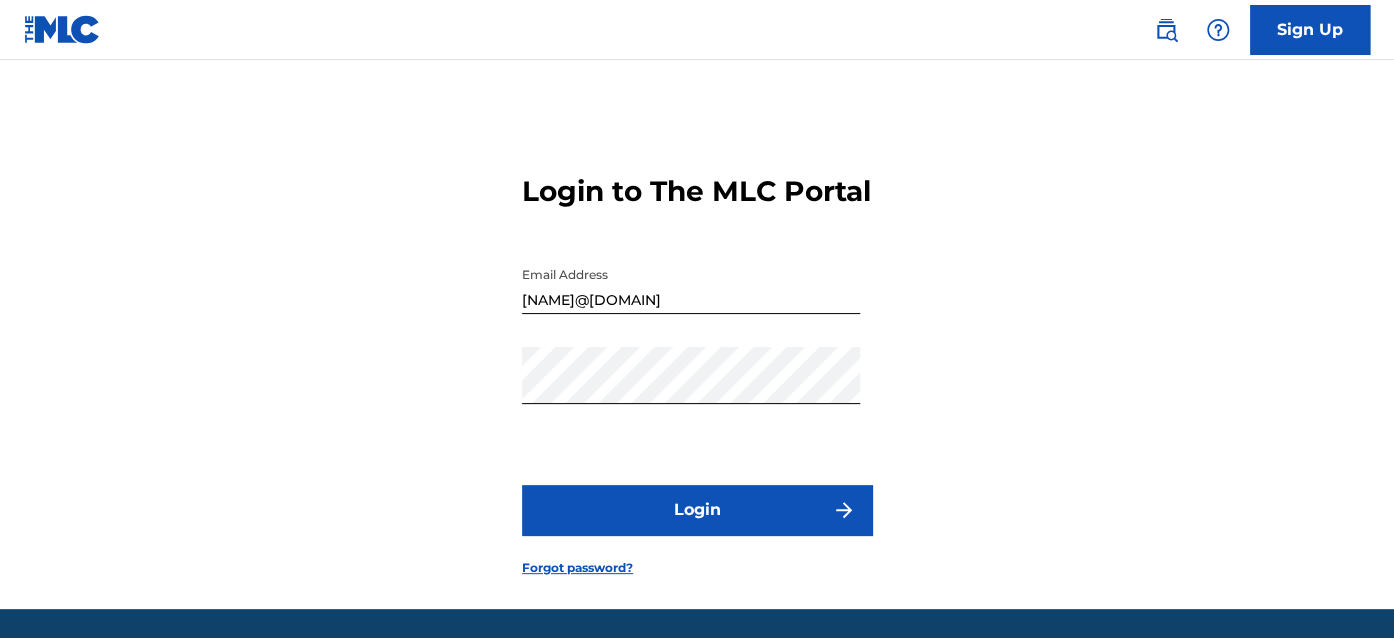 click on "Login" at bounding box center [697, 510] 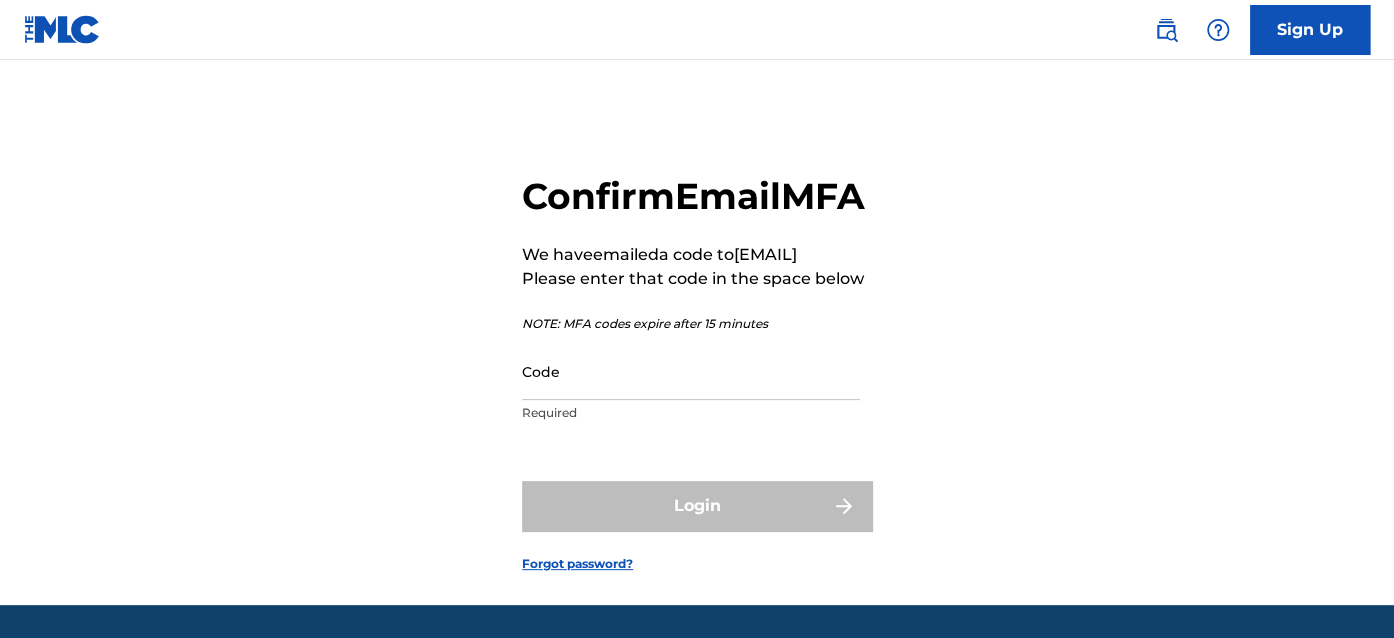 scroll, scrollTop: 0, scrollLeft: 0, axis: both 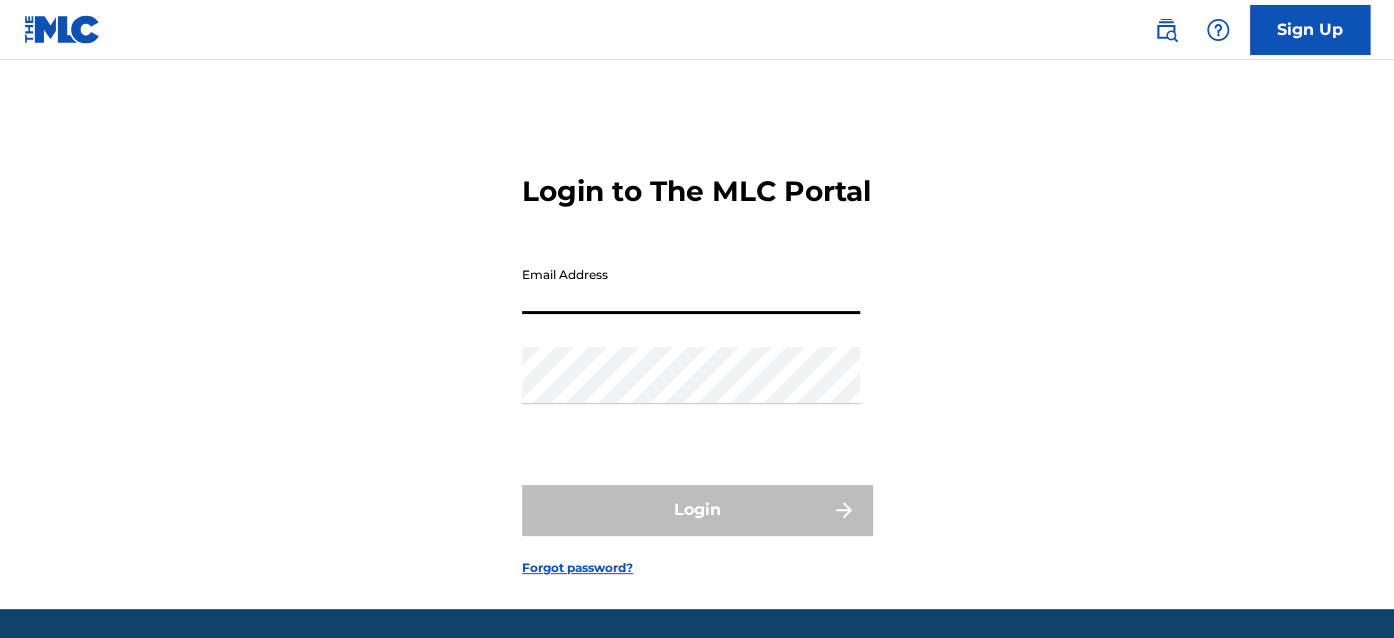click on "Email Address" at bounding box center (691, 285) 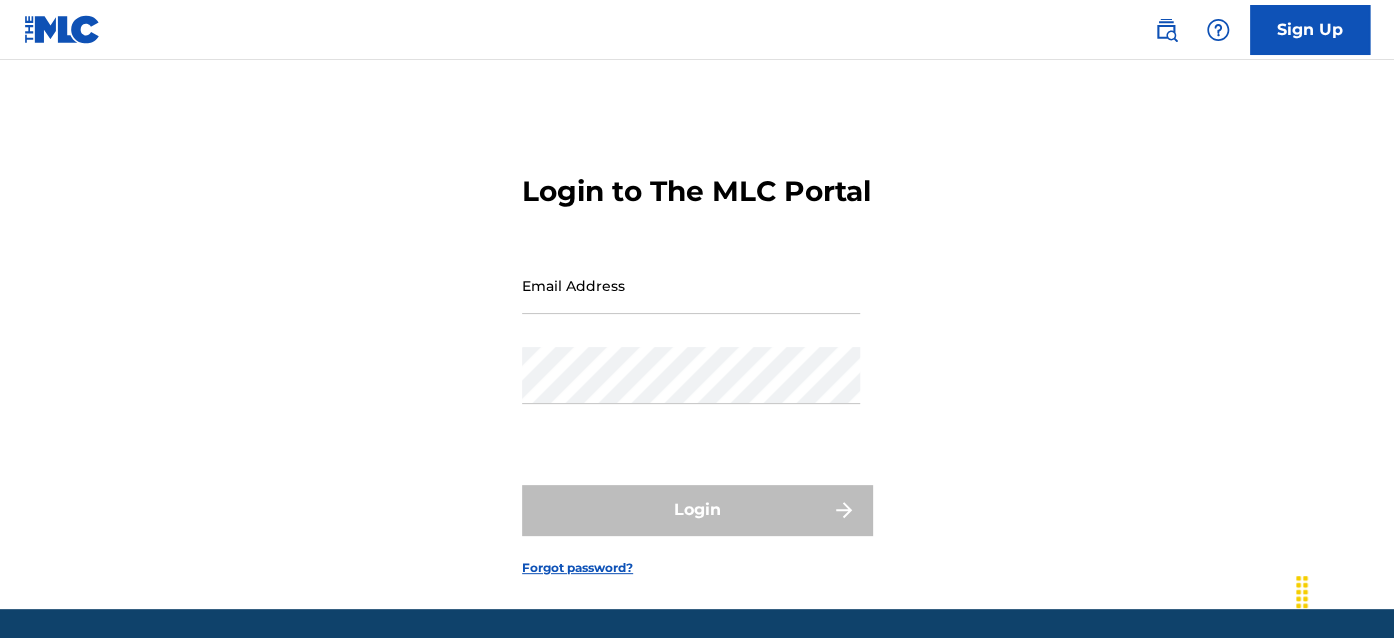type on "[EMAIL]" 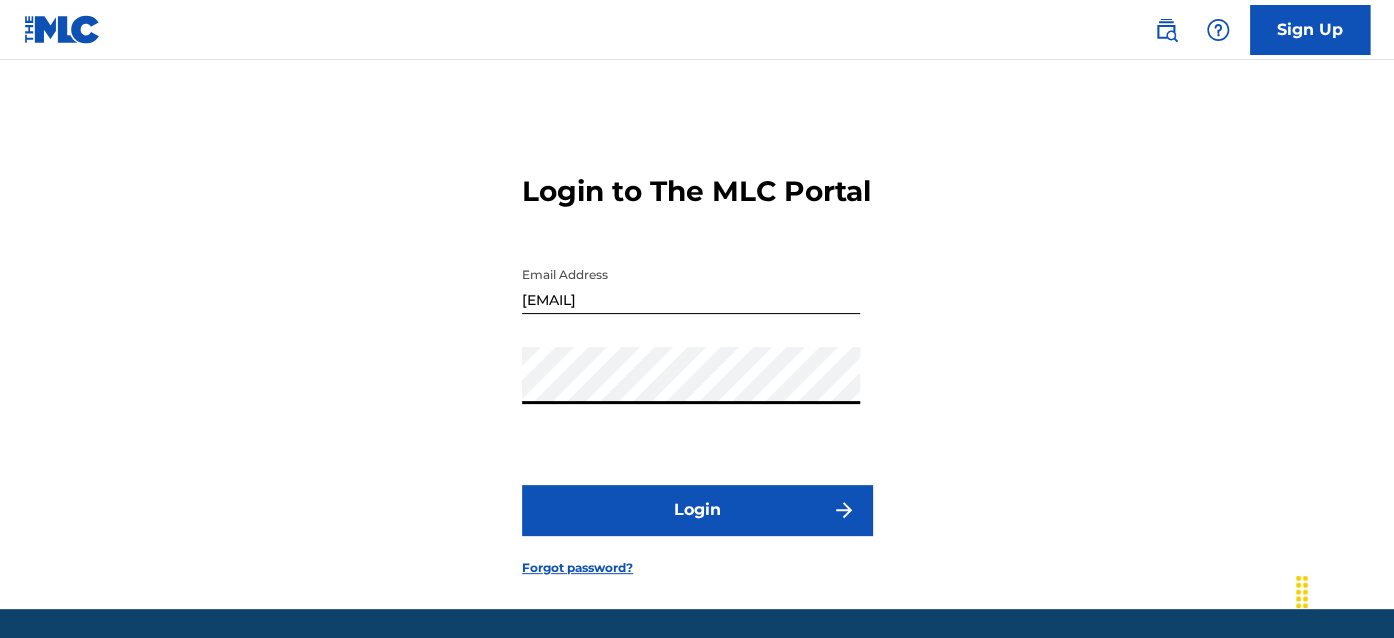 click on "Login" at bounding box center [697, 510] 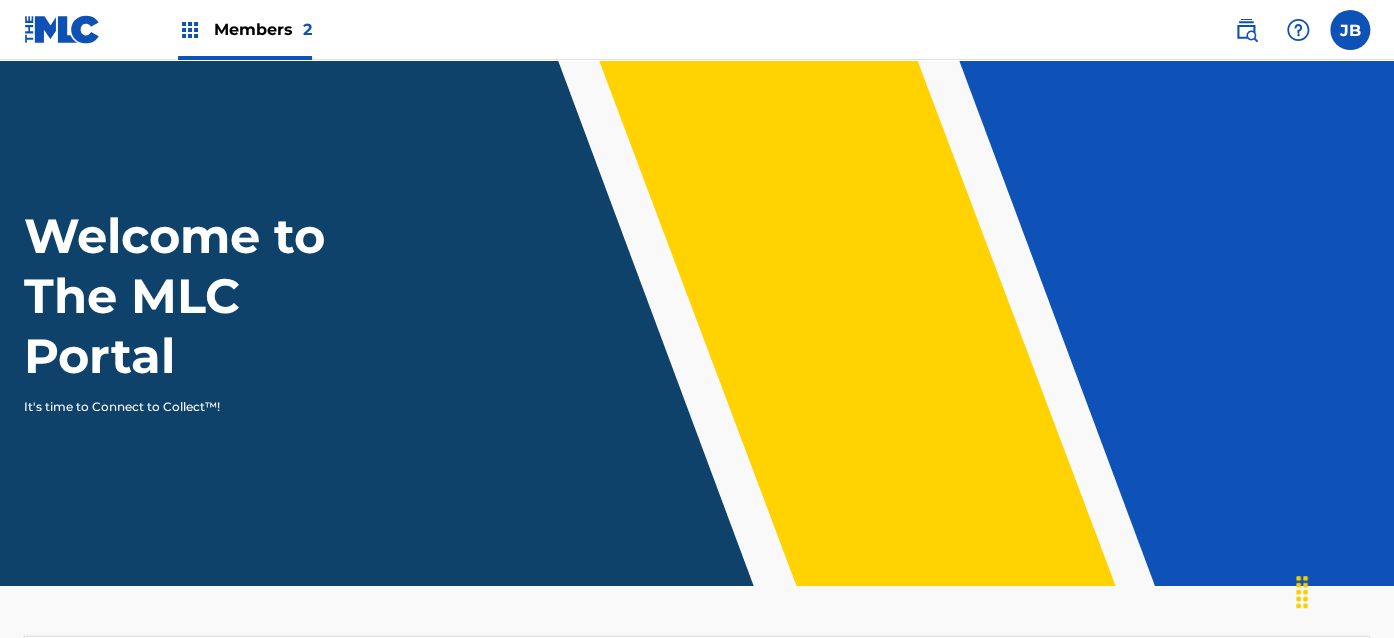 click at bounding box center (1350, 30) 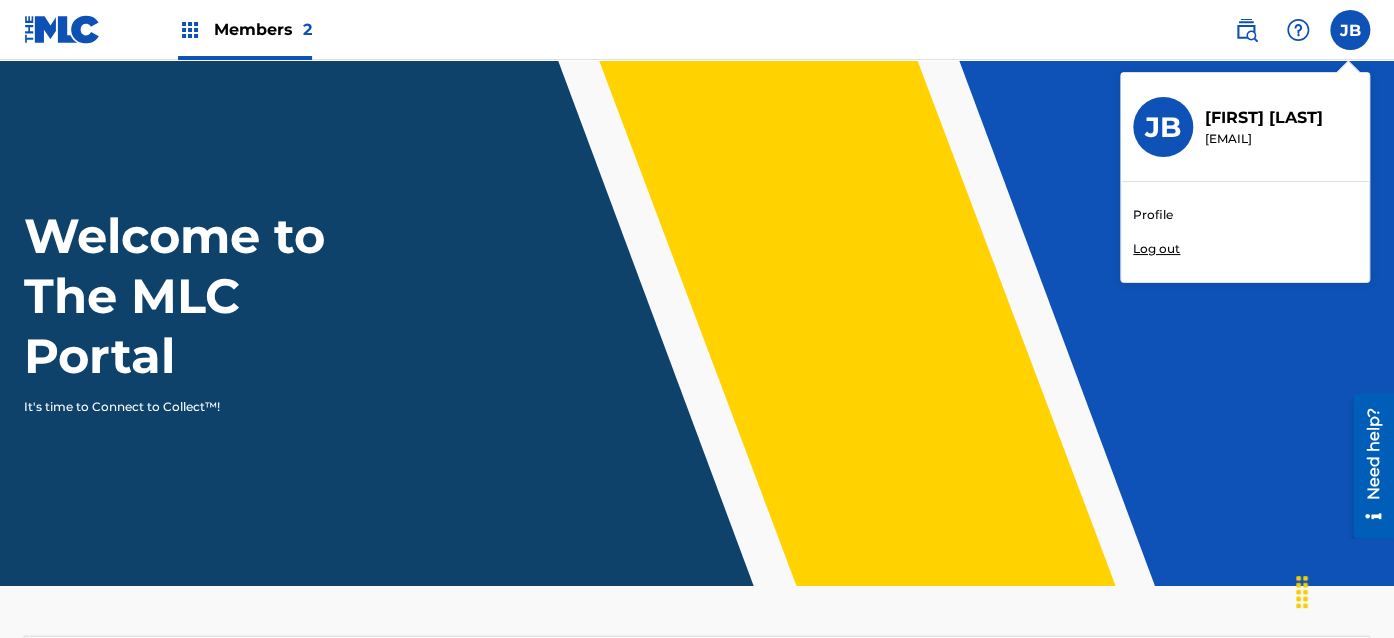 scroll, scrollTop: 0, scrollLeft: 0, axis: both 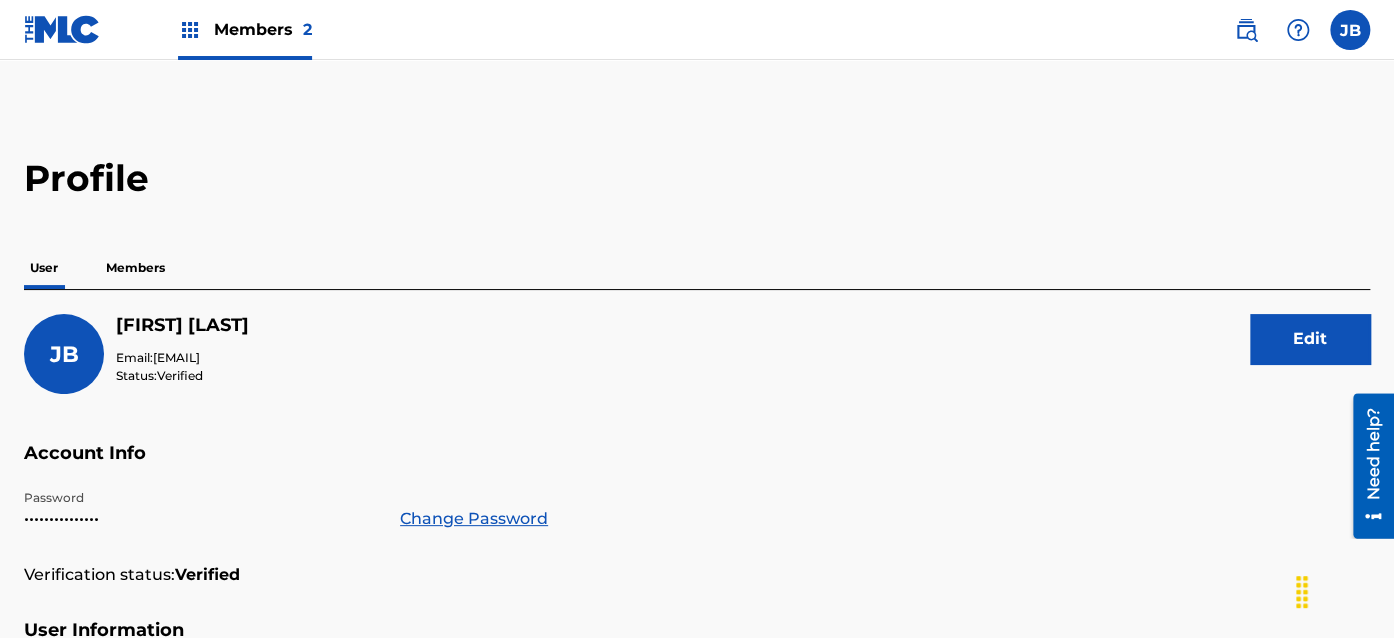 click on "Members" at bounding box center (135, 268) 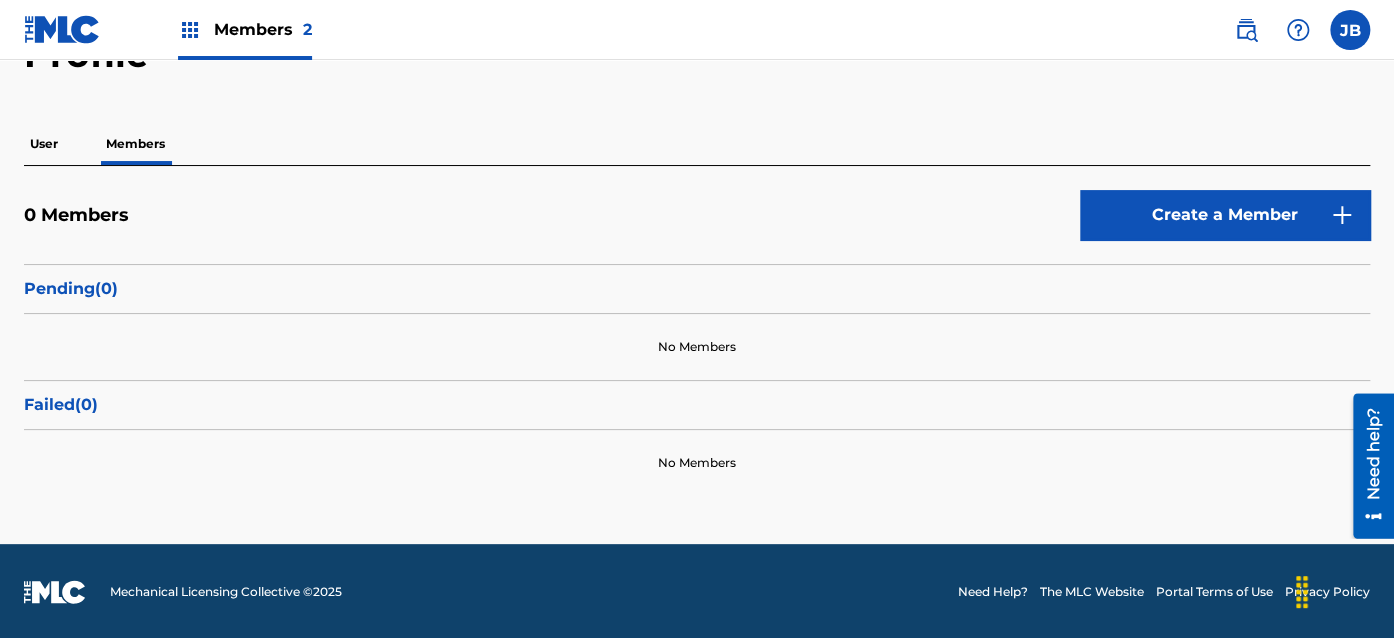 scroll, scrollTop: 0, scrollLeft: 0, axis: both 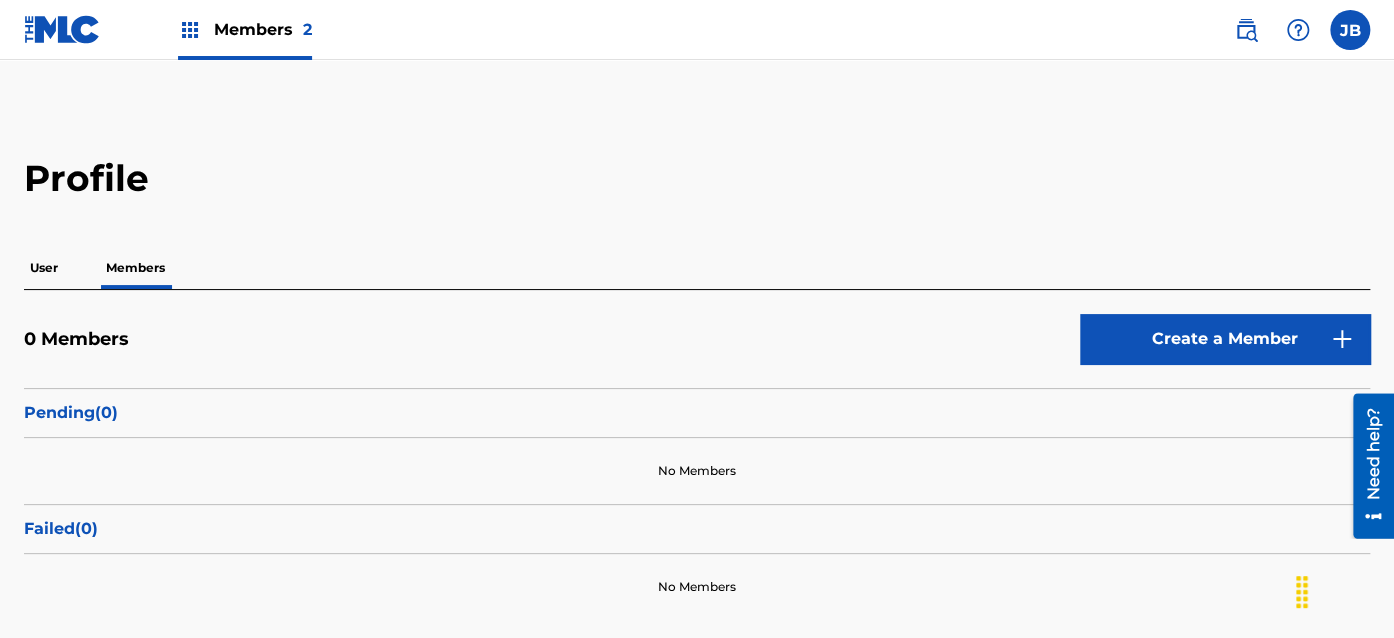 click on "Profile User Members 0   Members Create a Member Pending  ( 0 ) No Members Failed  ( 0 ) No Members" at bounding box center (697, 364) 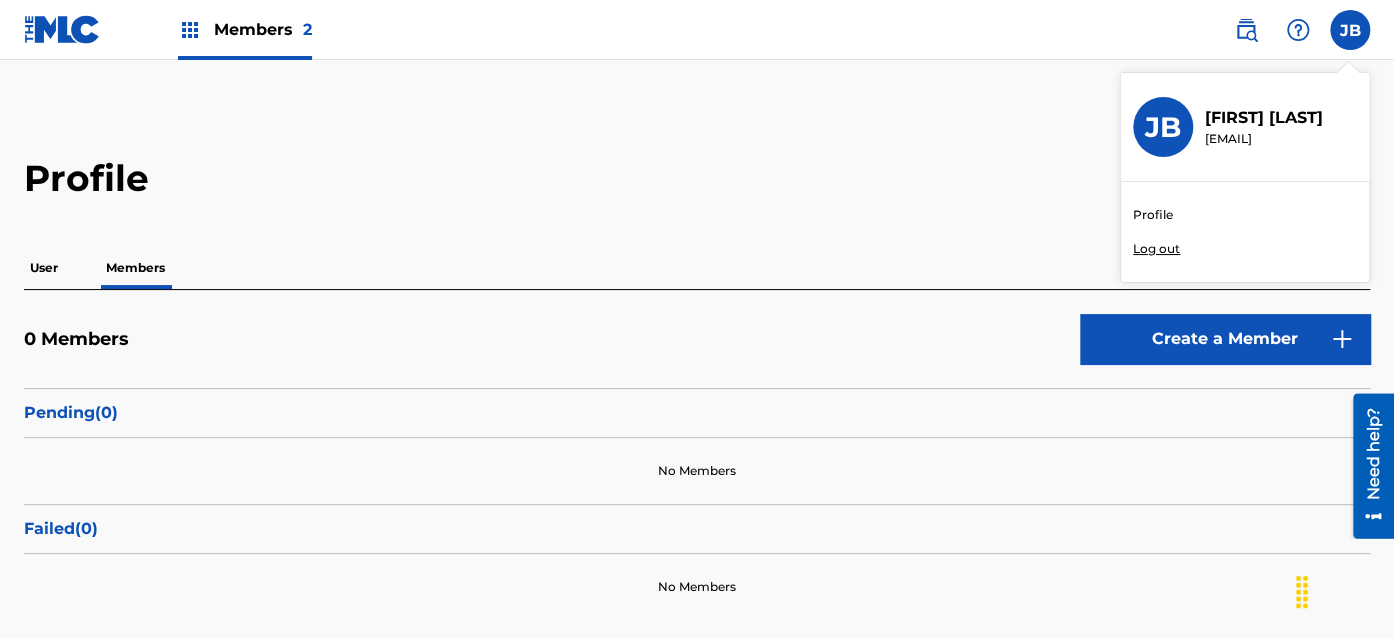 click on "Profile" at bounding box center (1153, 215) 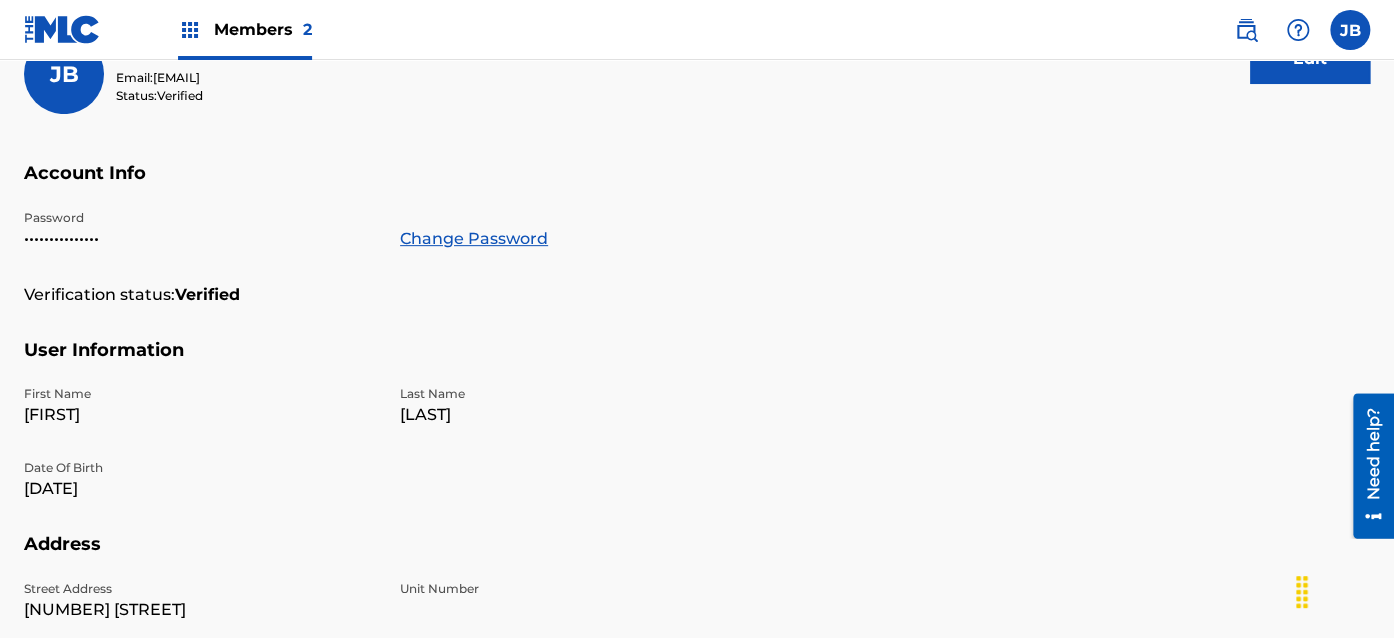 scroll, scrollTop: 0, scrollLeft: 0, axis: both 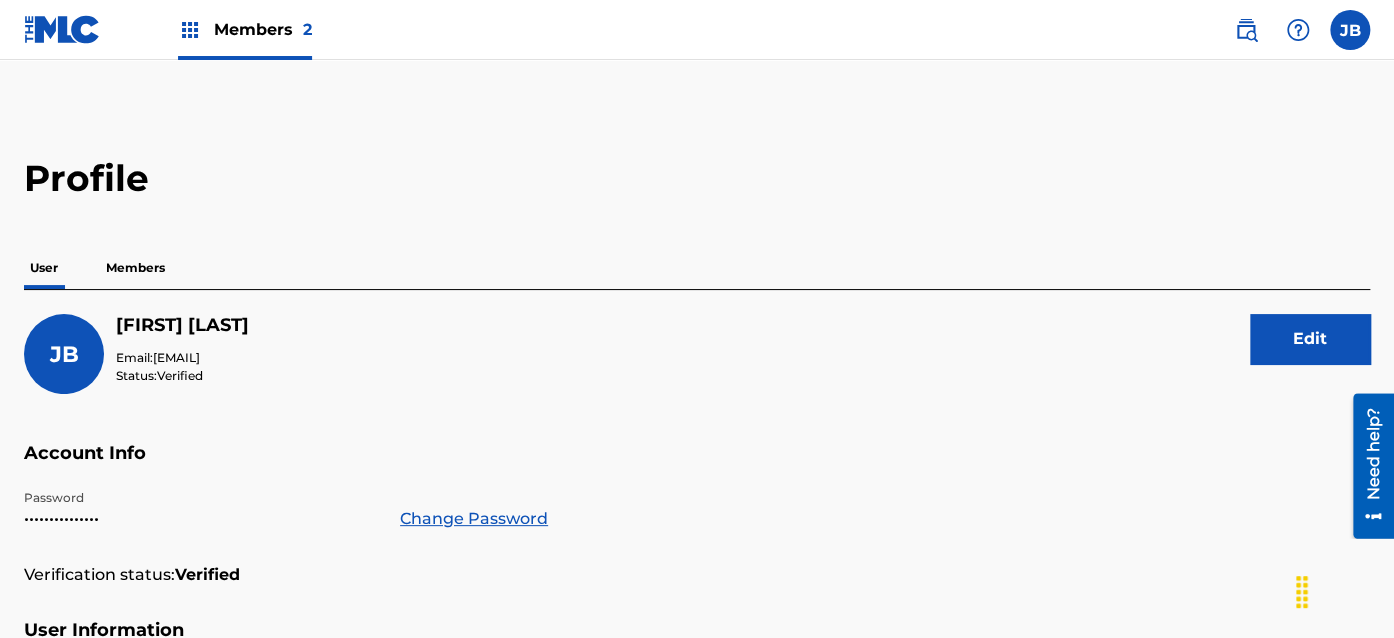 click on "Members    2" at bounding box center (263, 29) 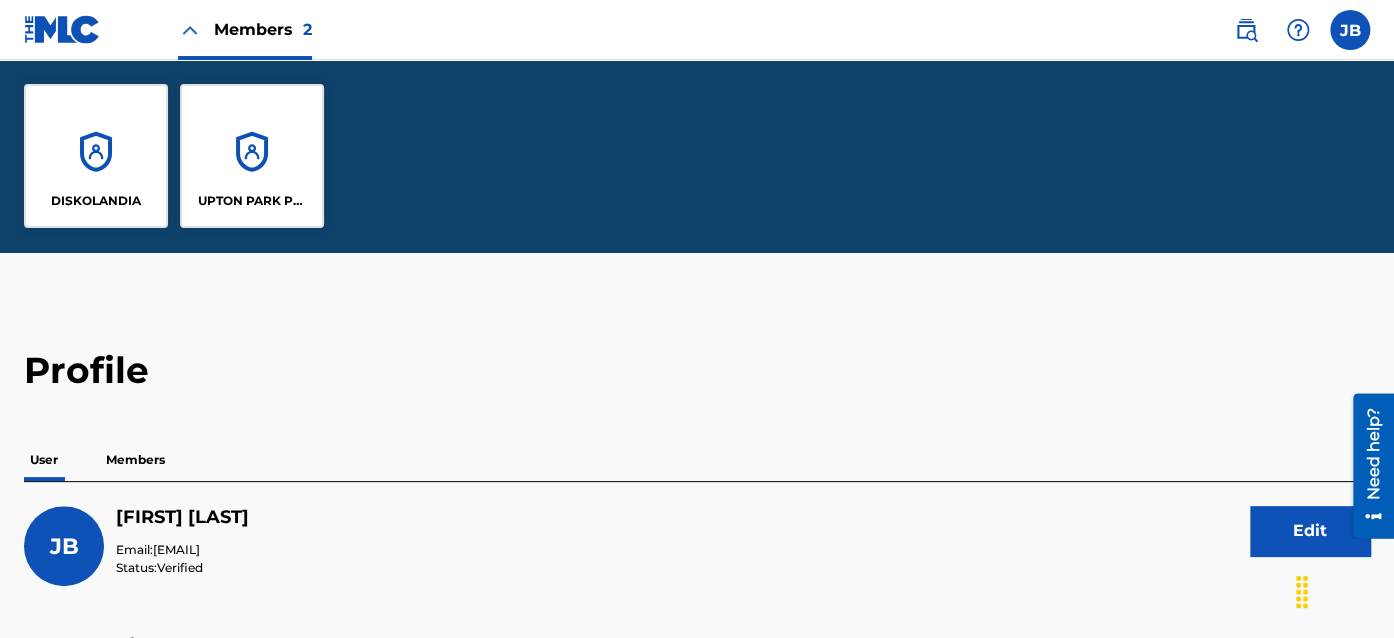 click on "UPTON PARK PUBLISHING" at bounding box center [252, 201] 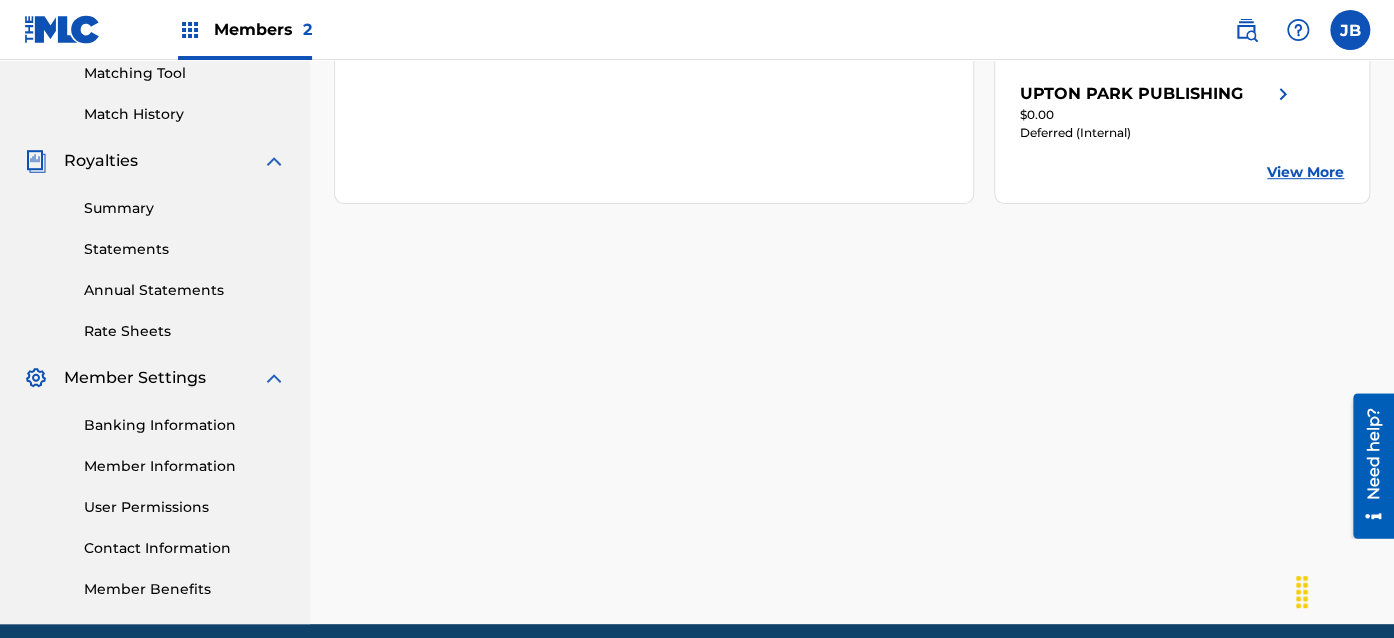 scroll, scrollTop: 522, scrollLeft: 0, axis: vertical 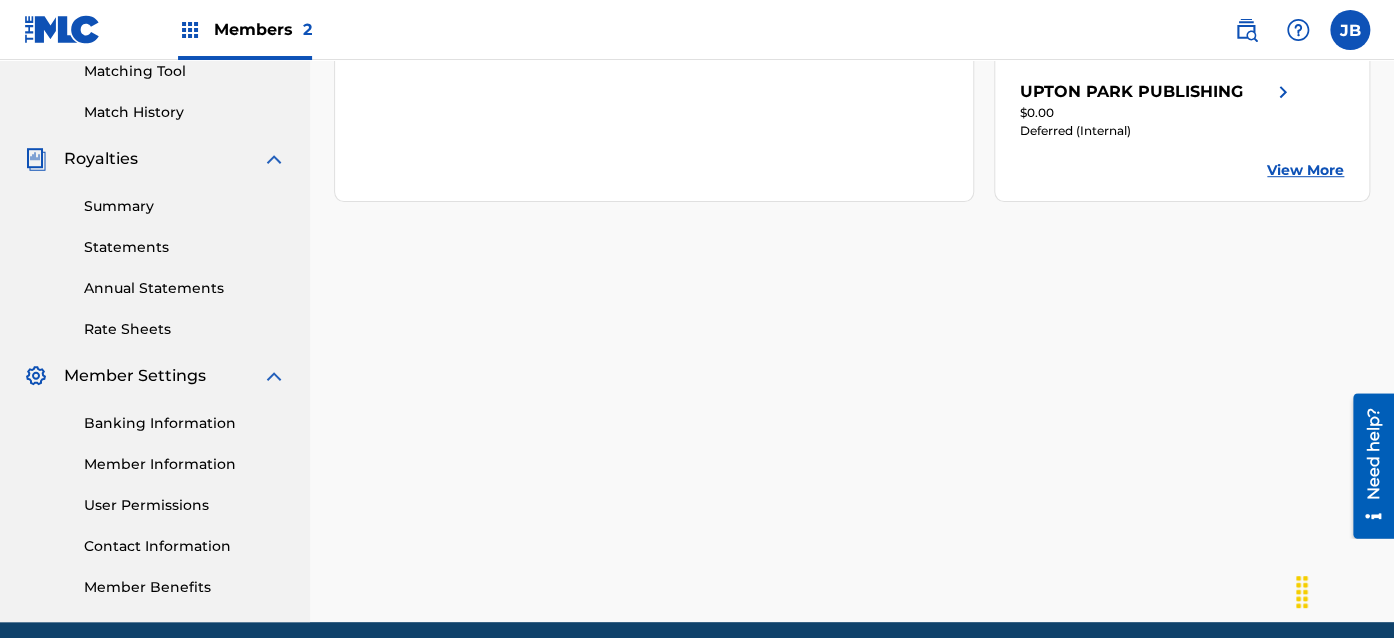 click on "Statements" at bounding box center [185, 247] 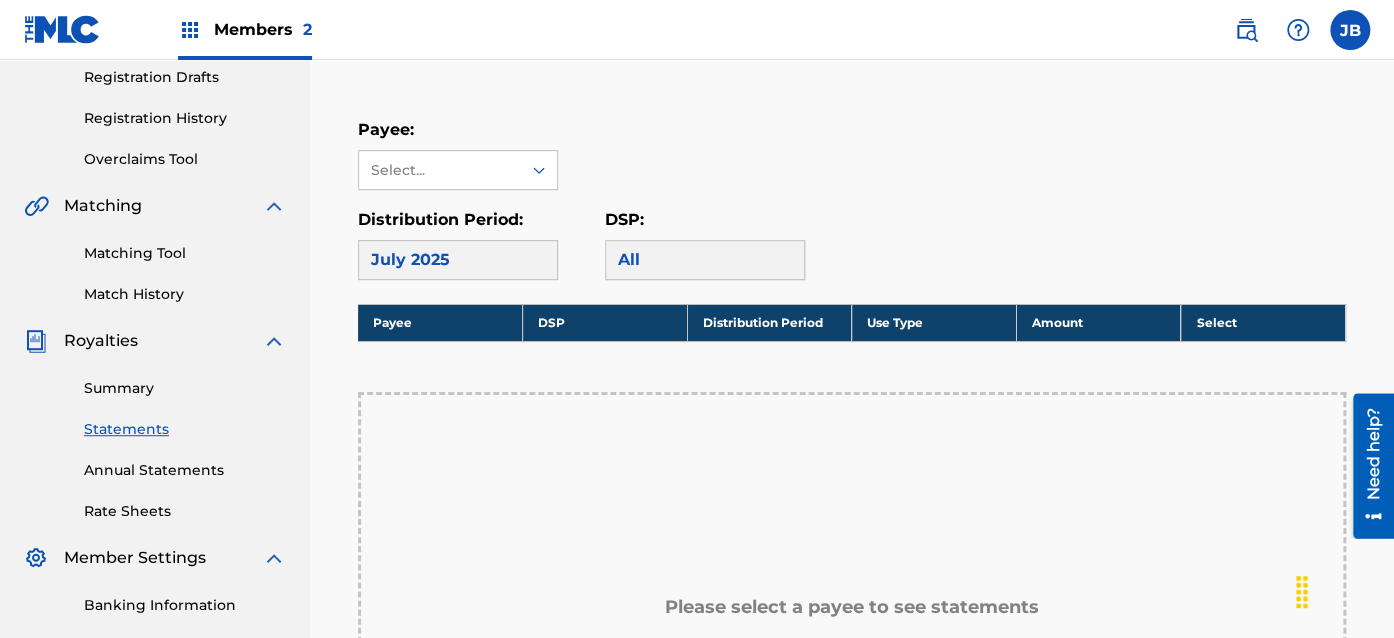 scroll, scrollTop: 340, scrollLeft: 0, axis: vertical 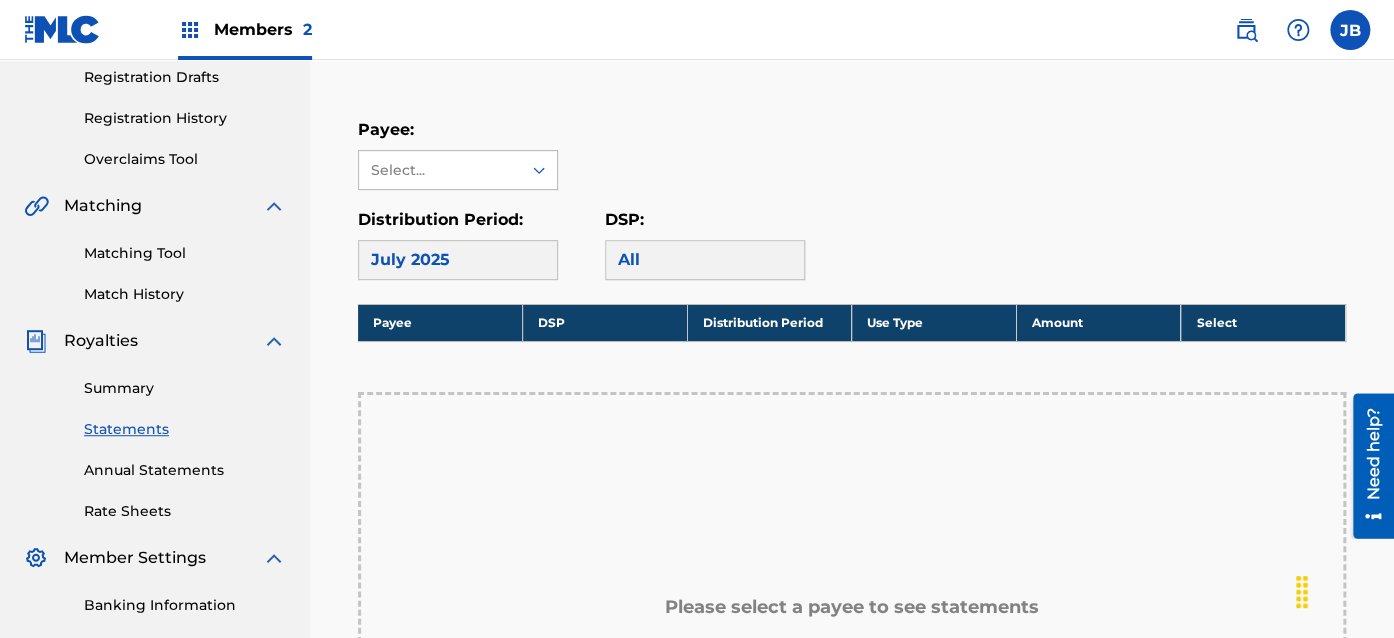 click 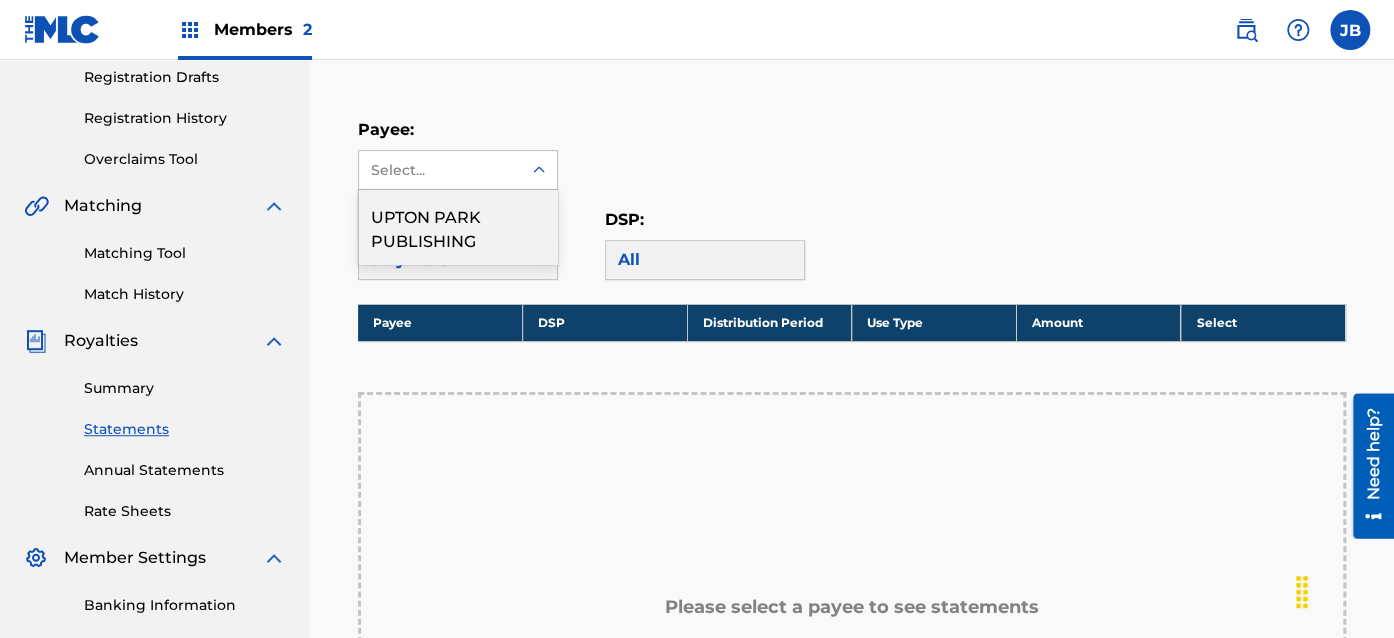 click on "UPTON PARK PUBLISHING" at bounding box center [458, 227] 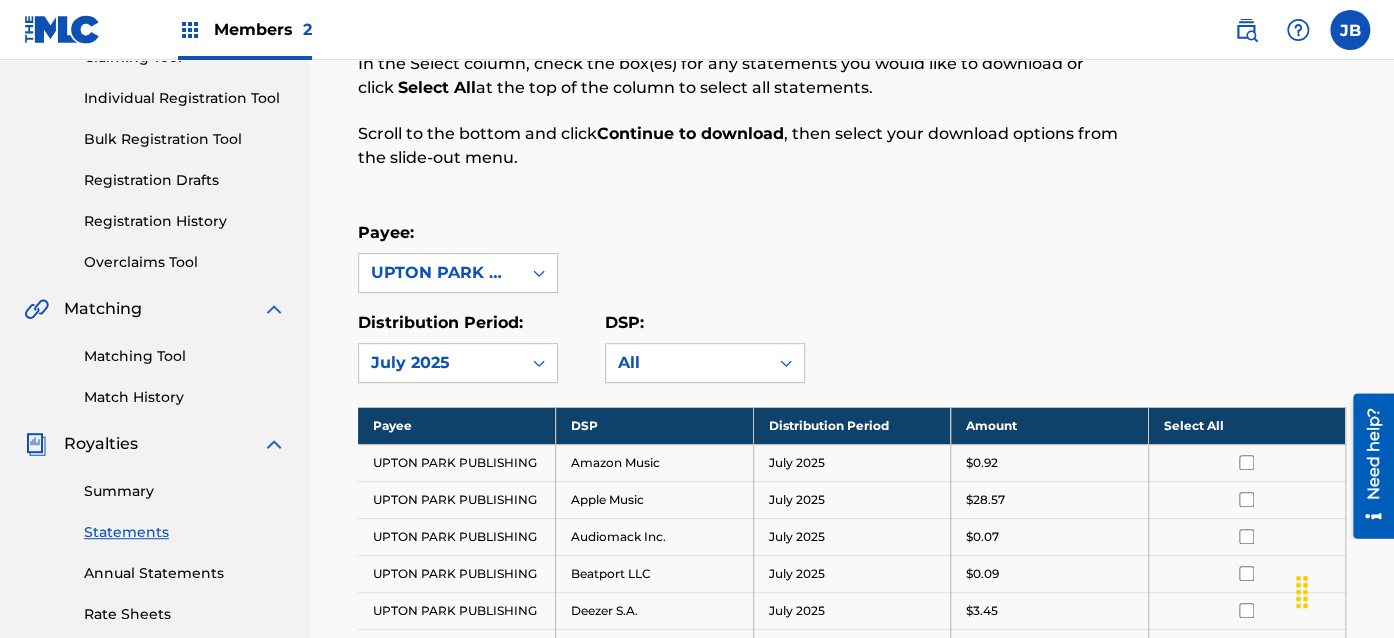 scroll, scrollTop: 247, scrollLeft: 0, axis: vertical 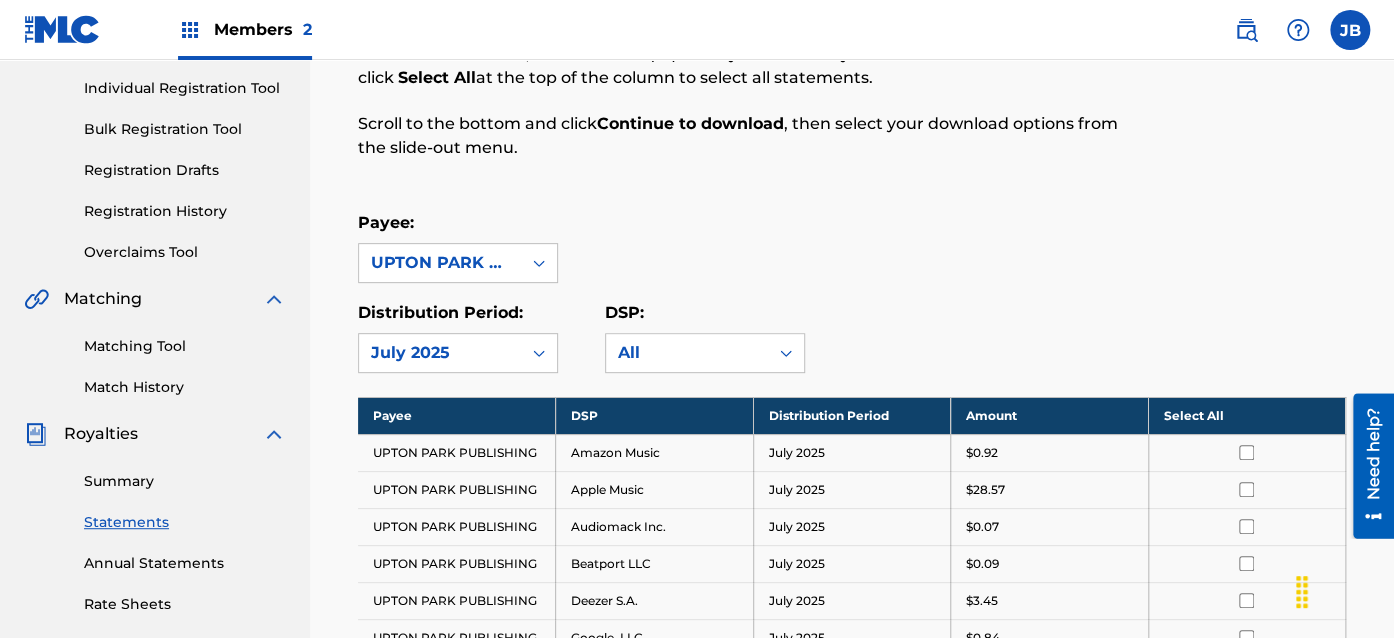 click on "Summary" at bounding box center (185, 481) 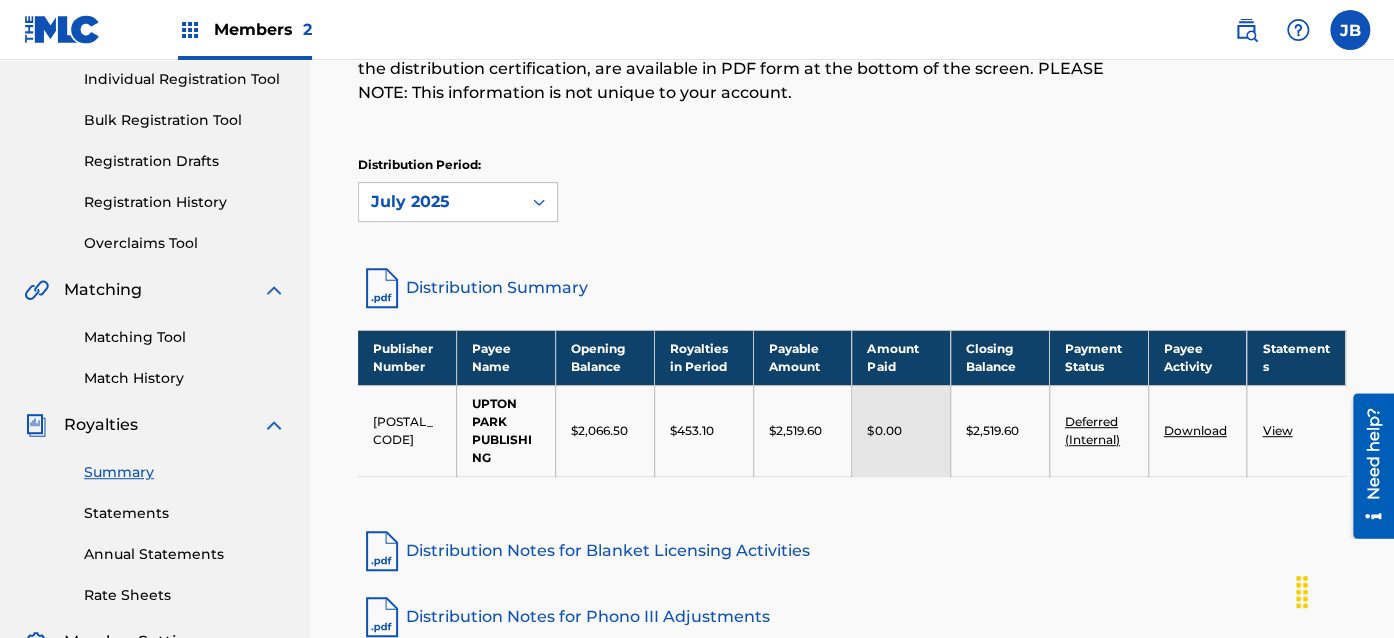 scroll, scrollTop: 260, scrollLeft: 0, axis: vertical 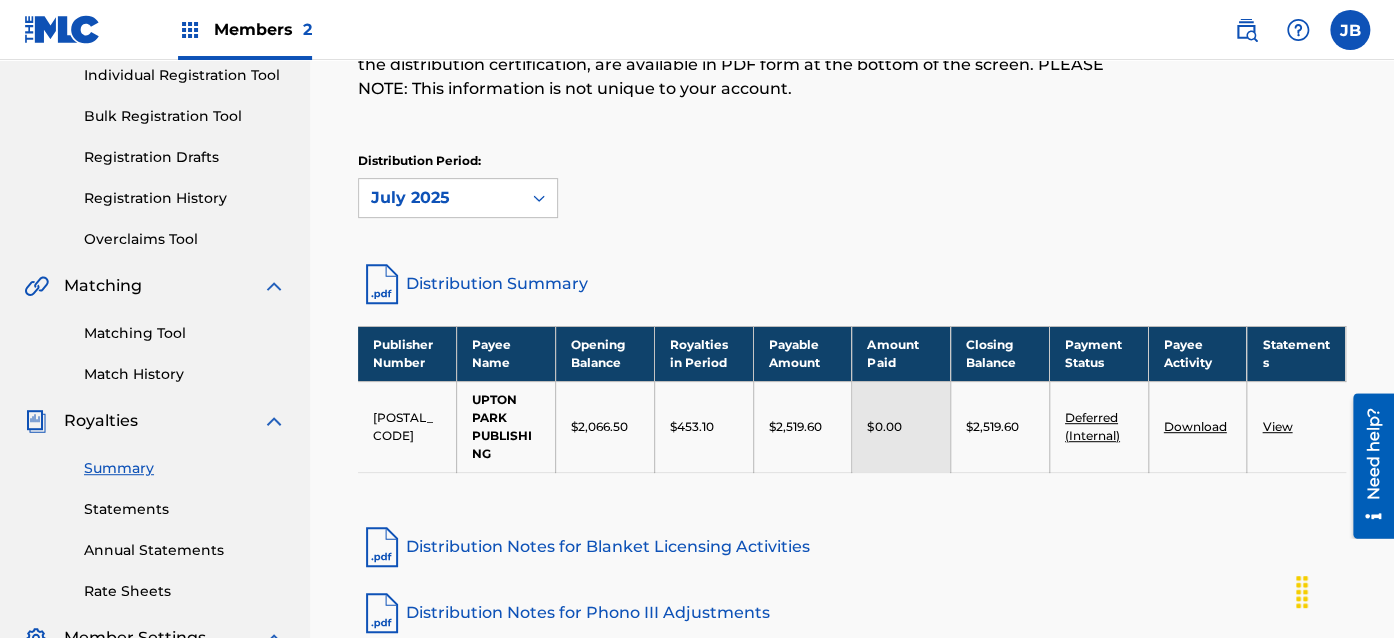 click on "Deferred (Internal)" at bounding box center [1092, 426] 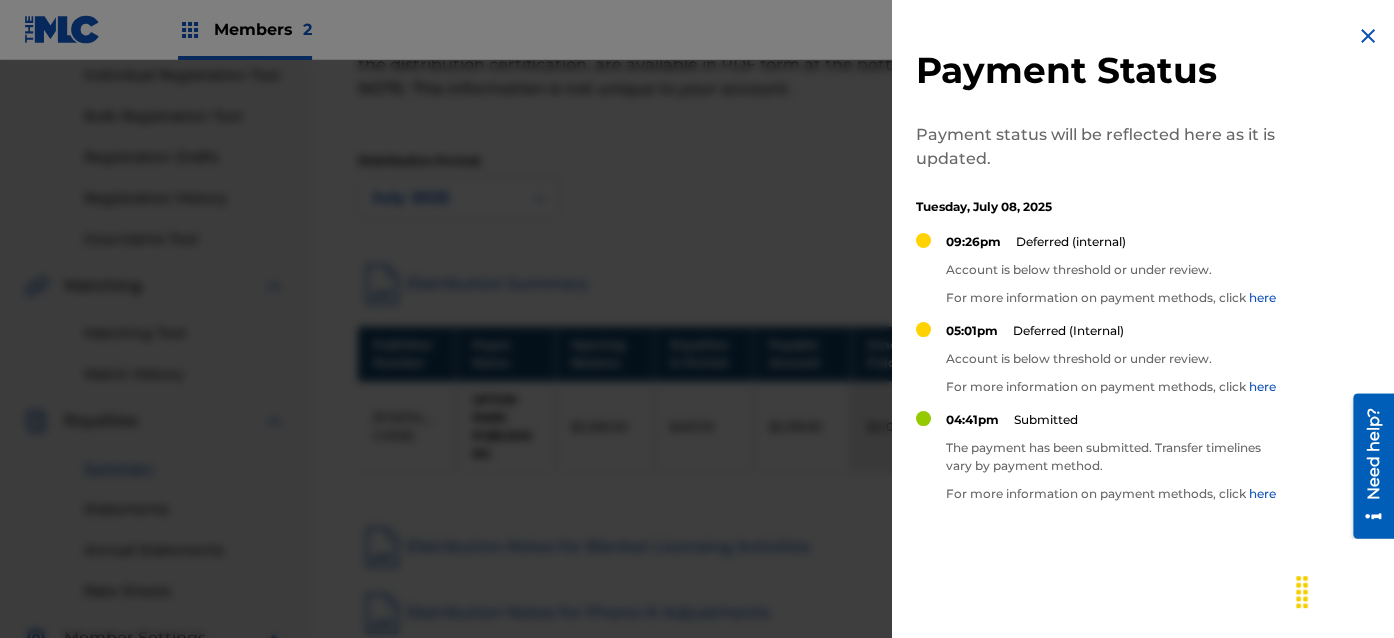 click on "here" at bounding box center [1262, 493] 